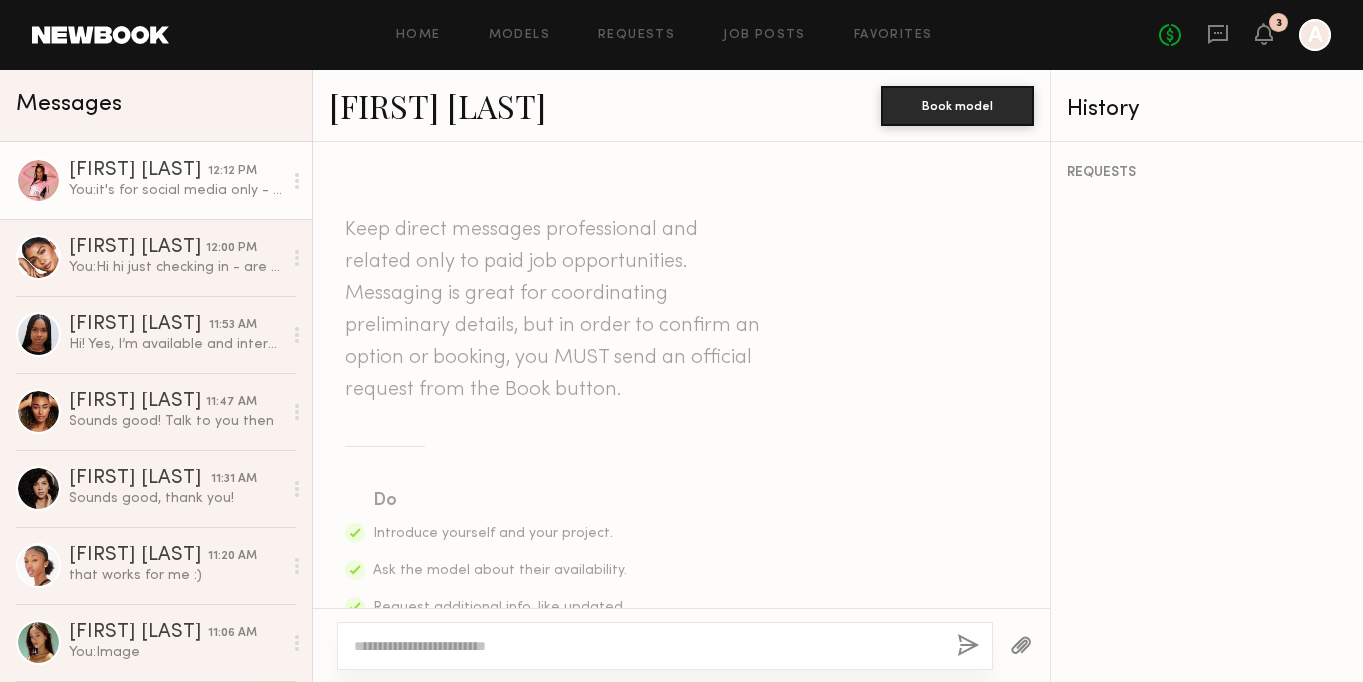 scroll, scrollTop: 0, scrollLeft: 0, axis: both 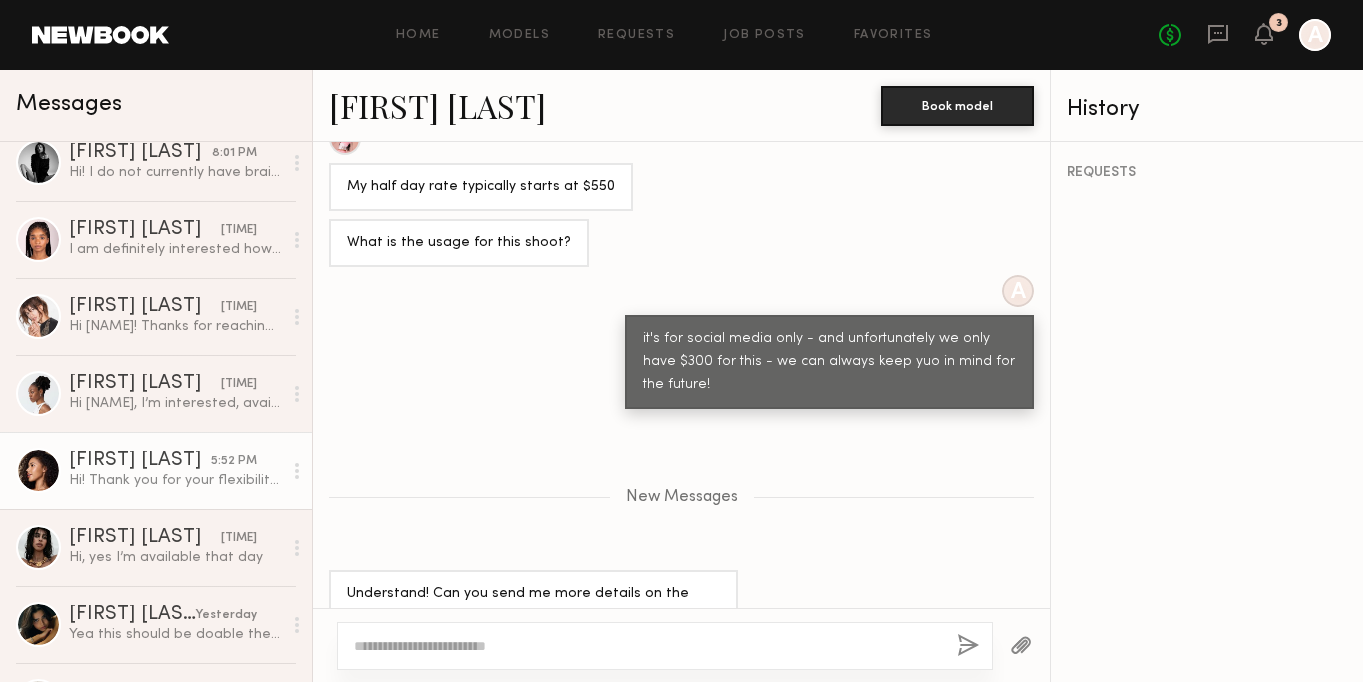 click on "Hi! Thank you for your flexibility.
Do you know the time the 4 hour model is needed for. If it's in the morning I can make it happen for $400 but I'll have to finish by noon" 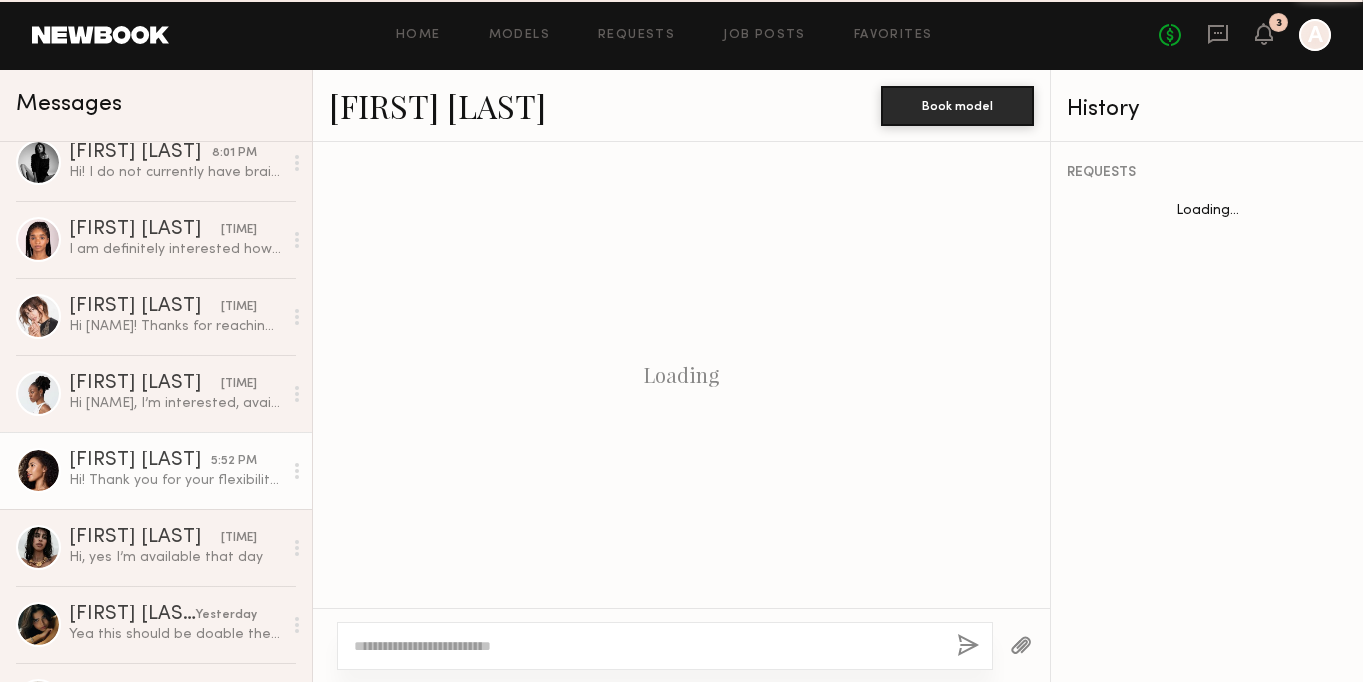scroll, scrollTop: 1726, scrollLeft: 0, axis: vertical 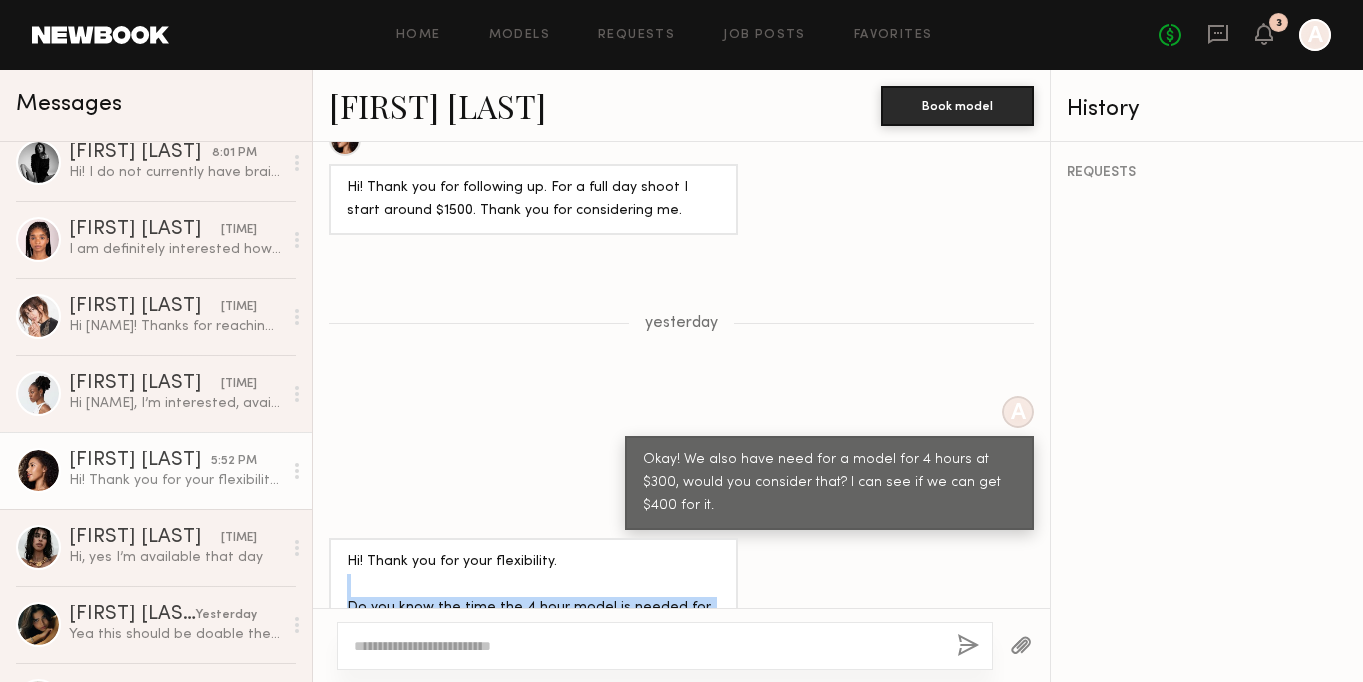 drag, startPoint x: 488, startPoint y: 572, endPoint x: 346, endPoint y: 509, distance: 155.34799 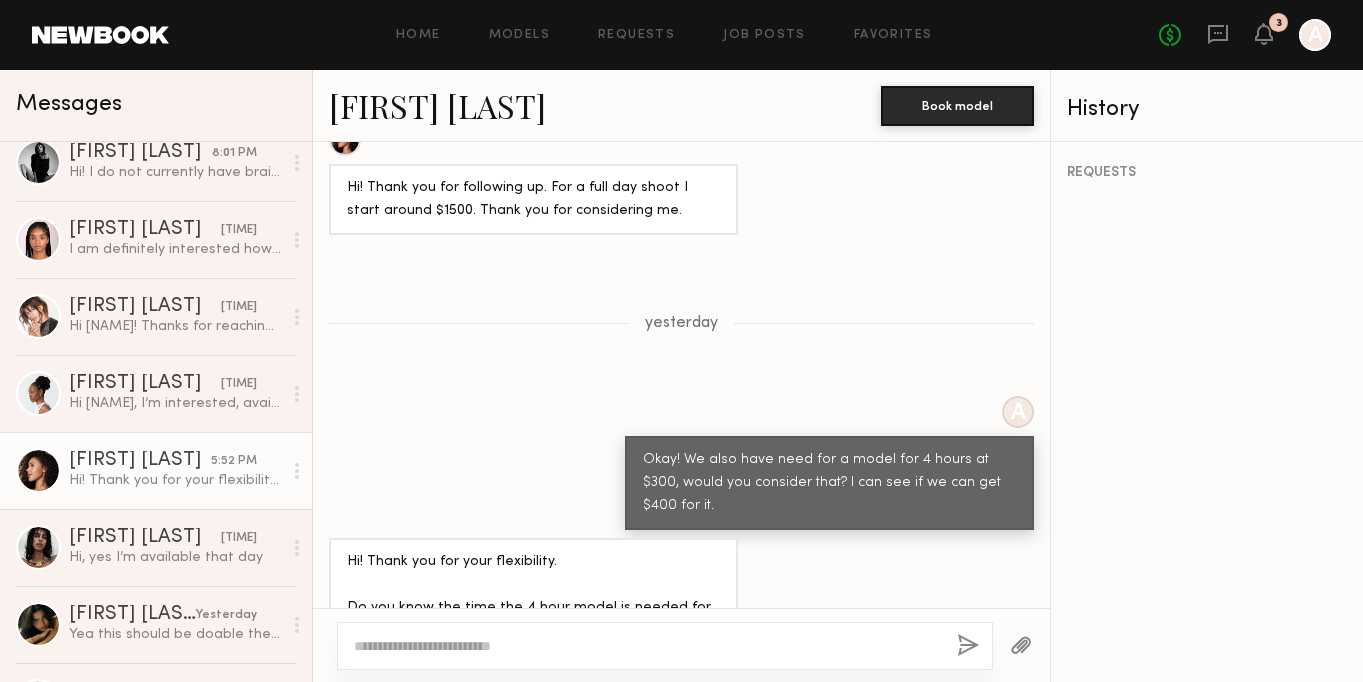 click 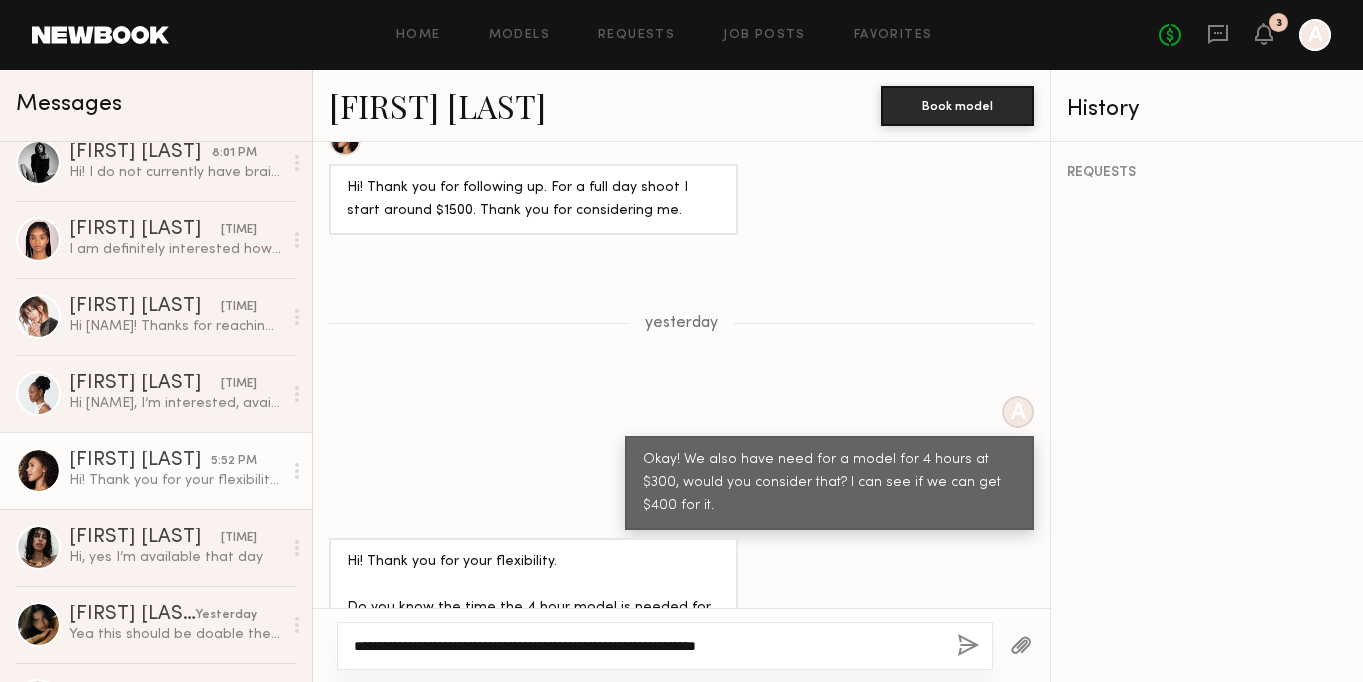 click on "**********" 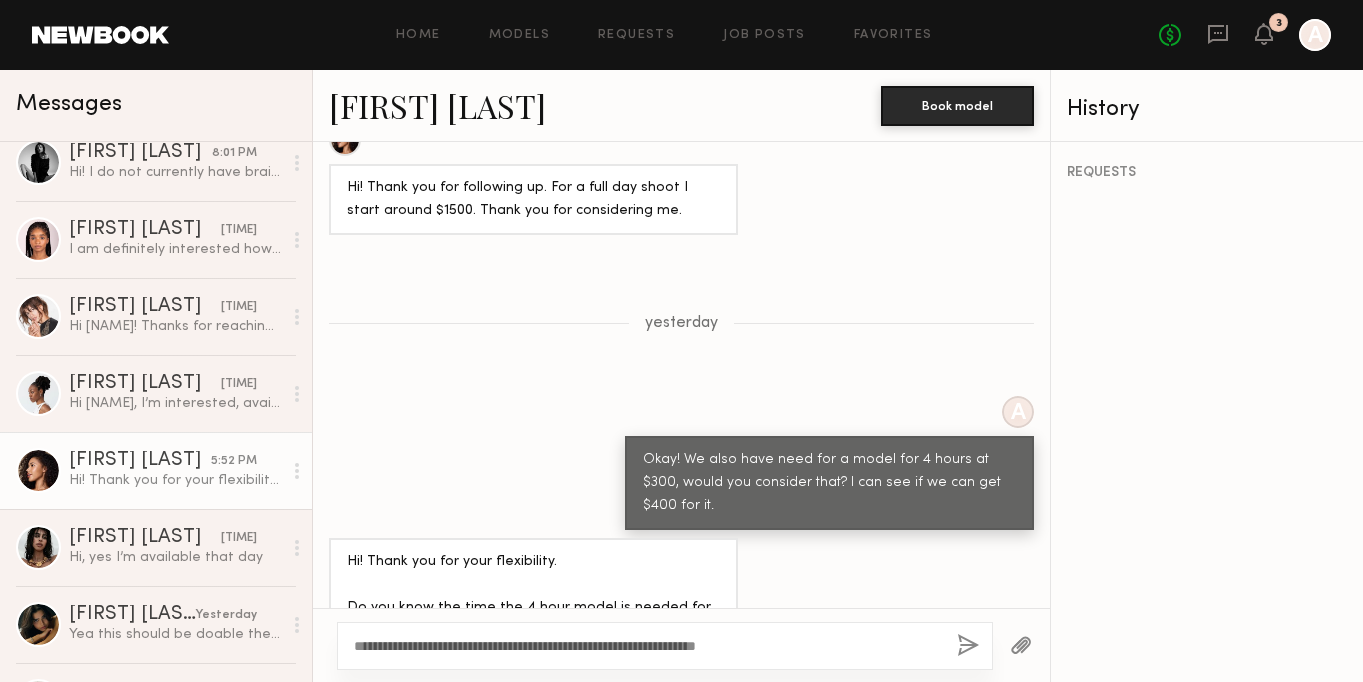 click on "**********" 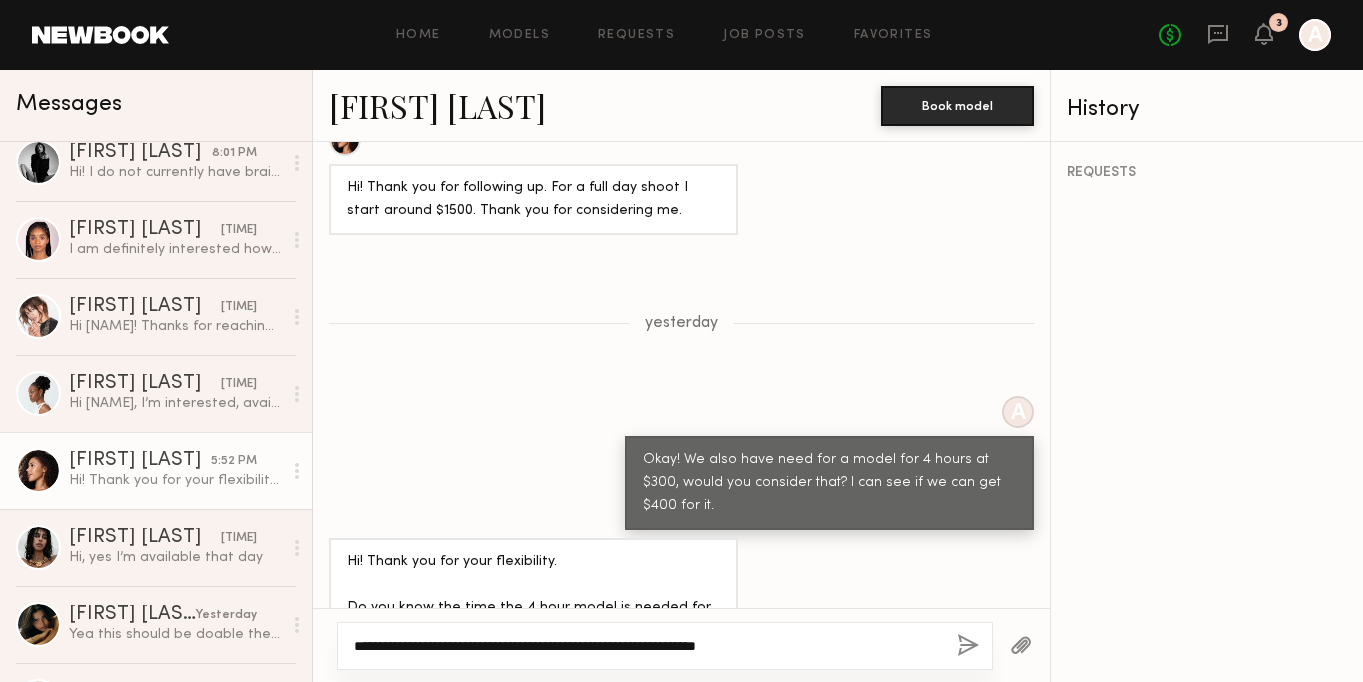 click on "**********" 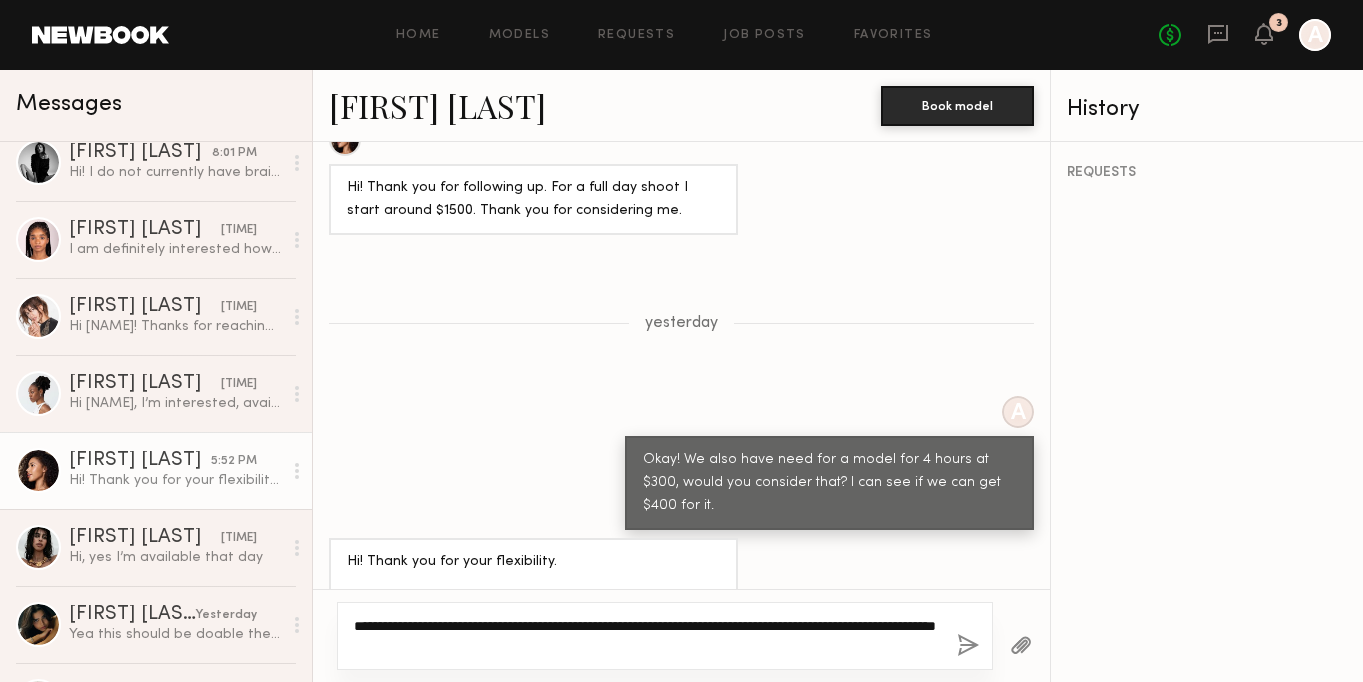 click on "**********" 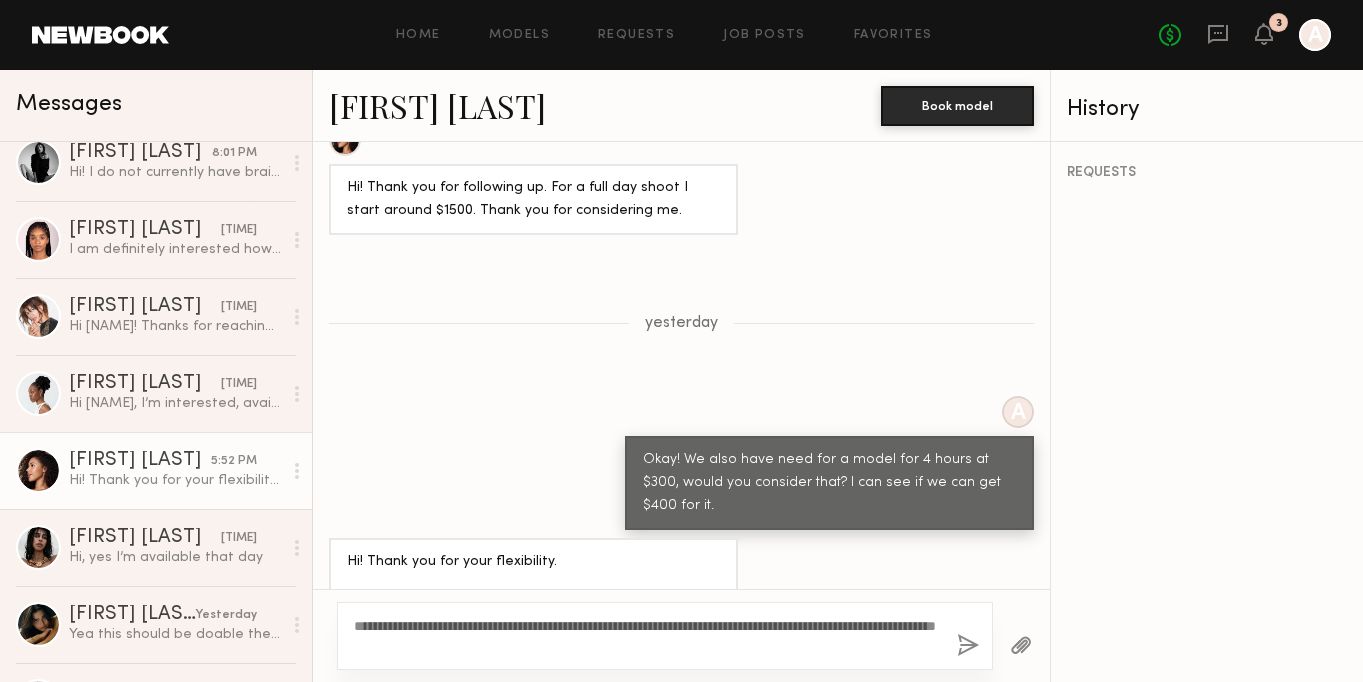 click on "**********" 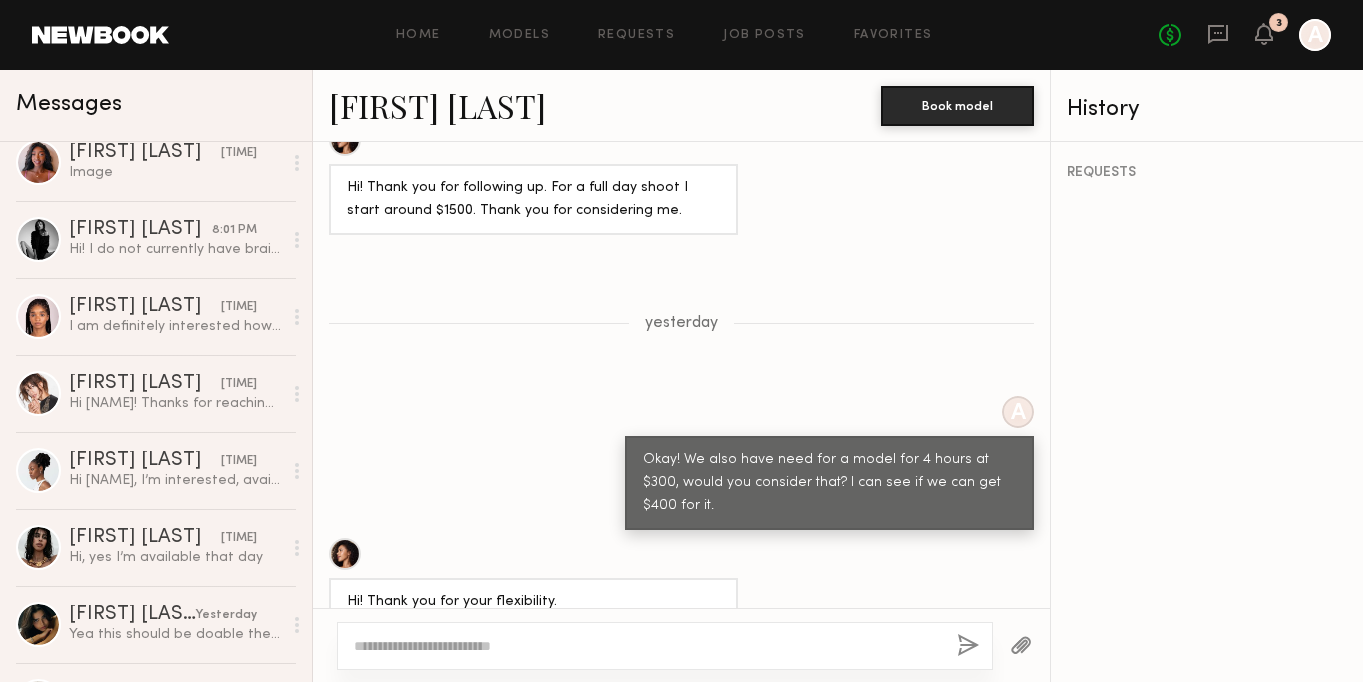 scroll, scrollTop: 2172, scrollLeft: 0, axis: vertical 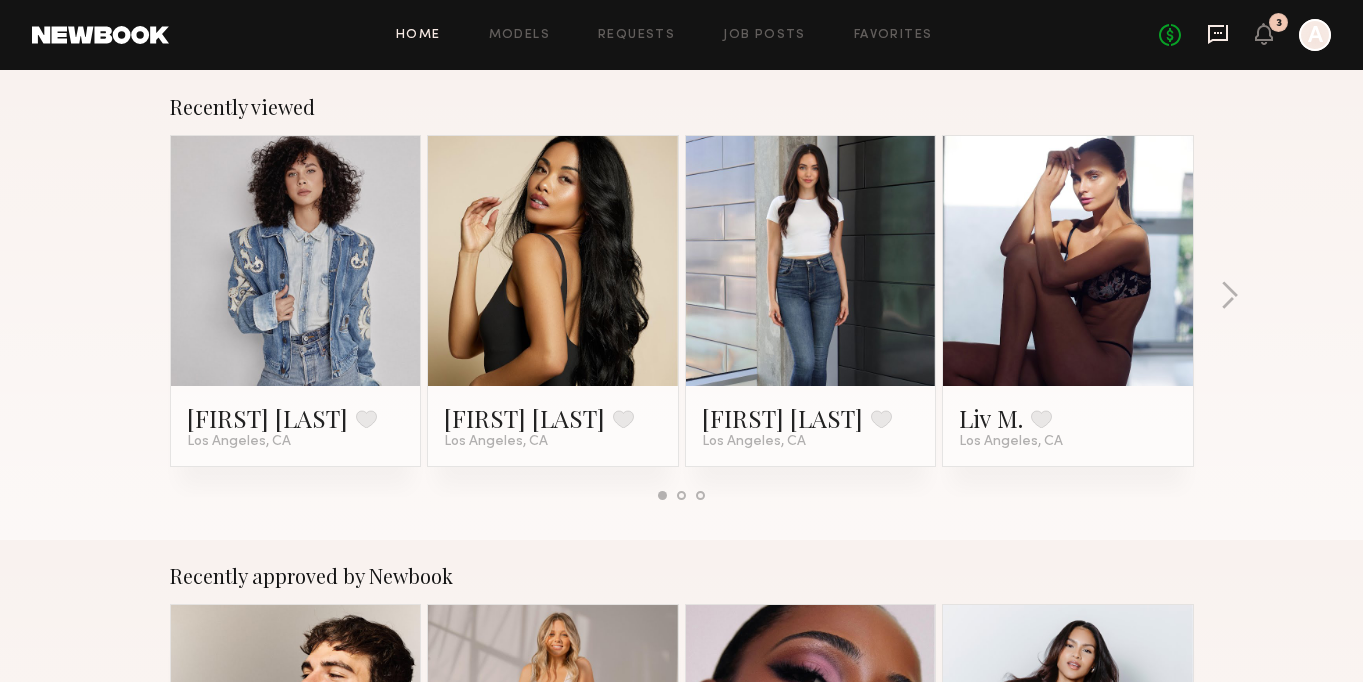 click 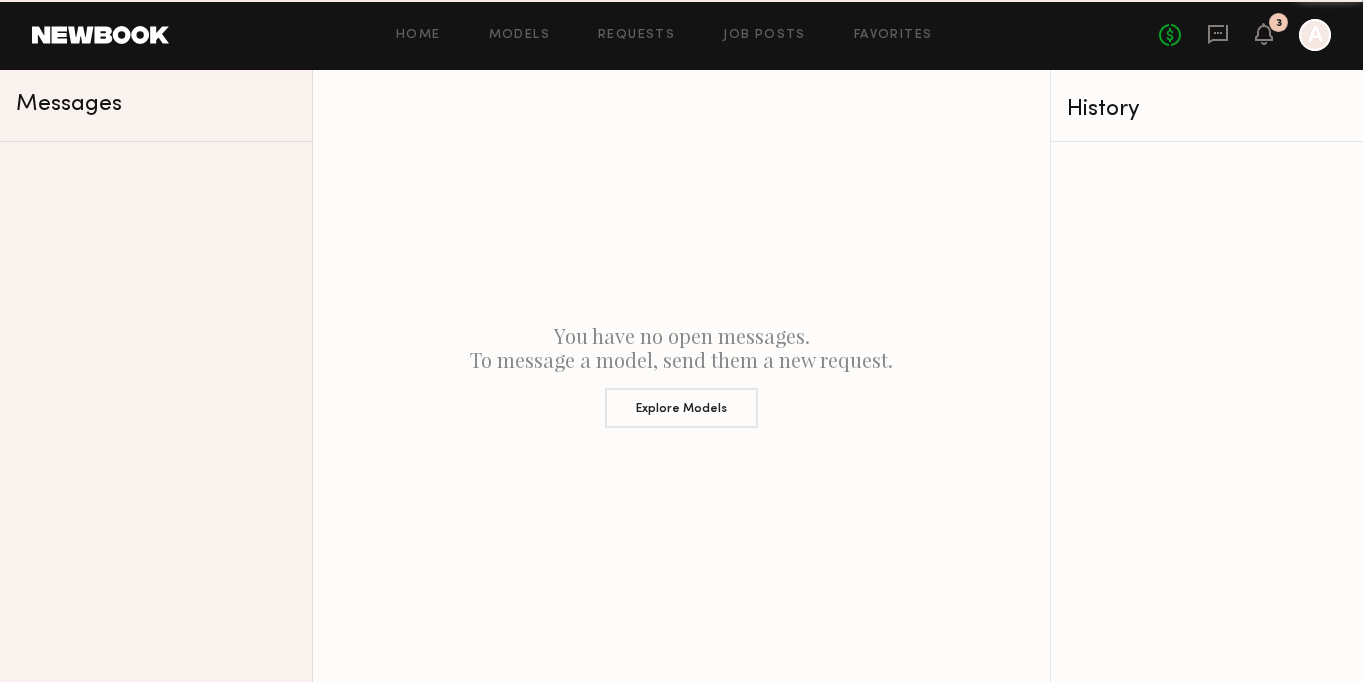 scroll, scrollTop: 0, scrollLeft: 0, axis: both 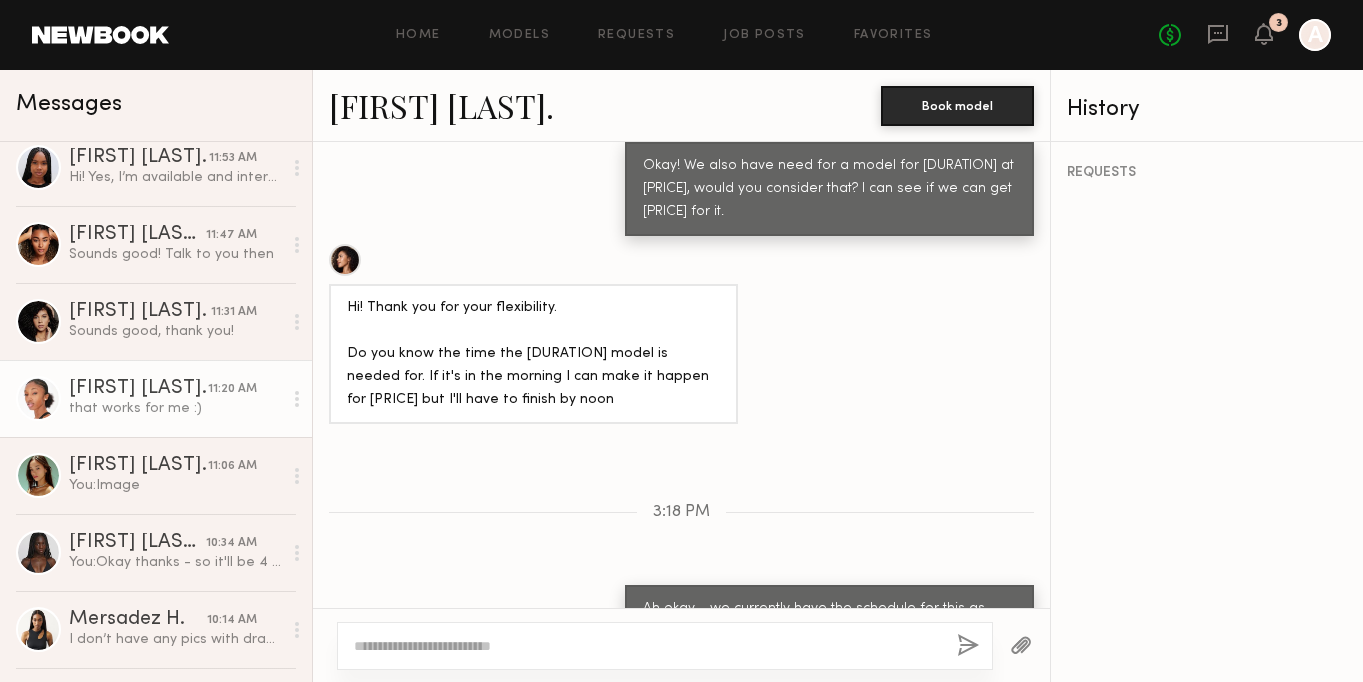 click on "that works for me :)" 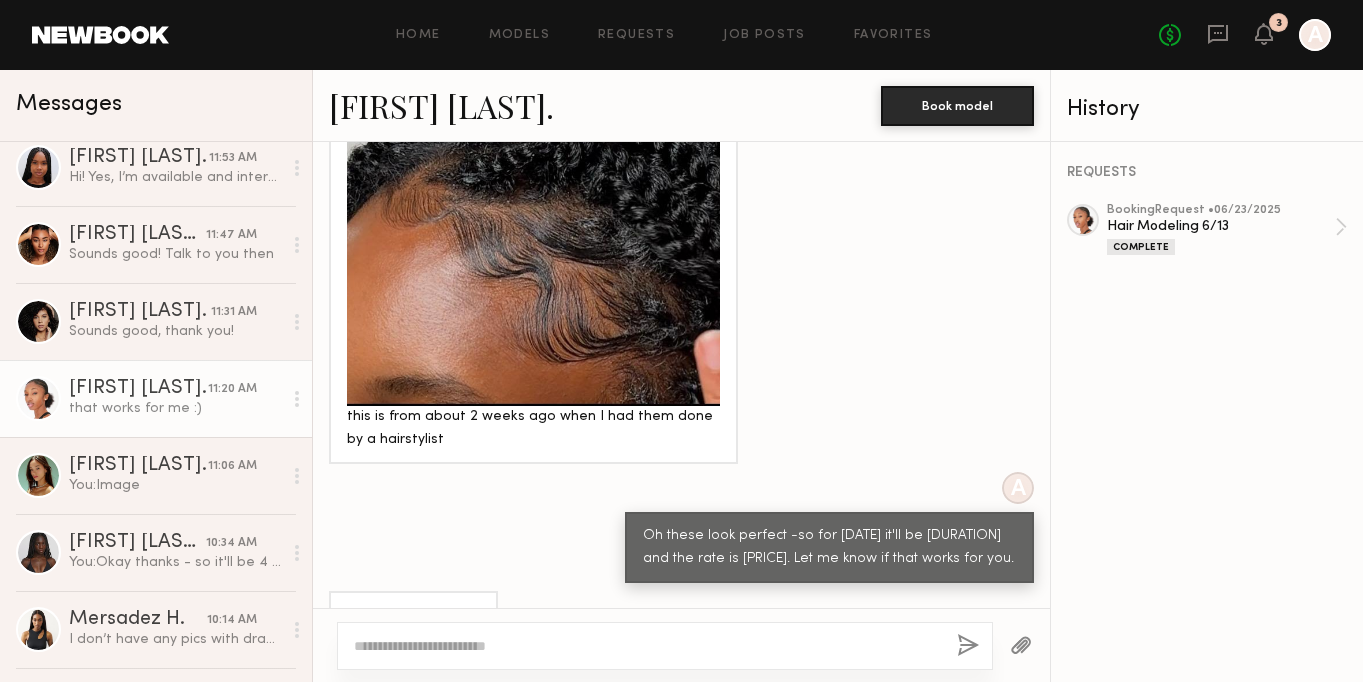 scroll, scrollTop: 2453, scrollLeft: 0, axis: vertical 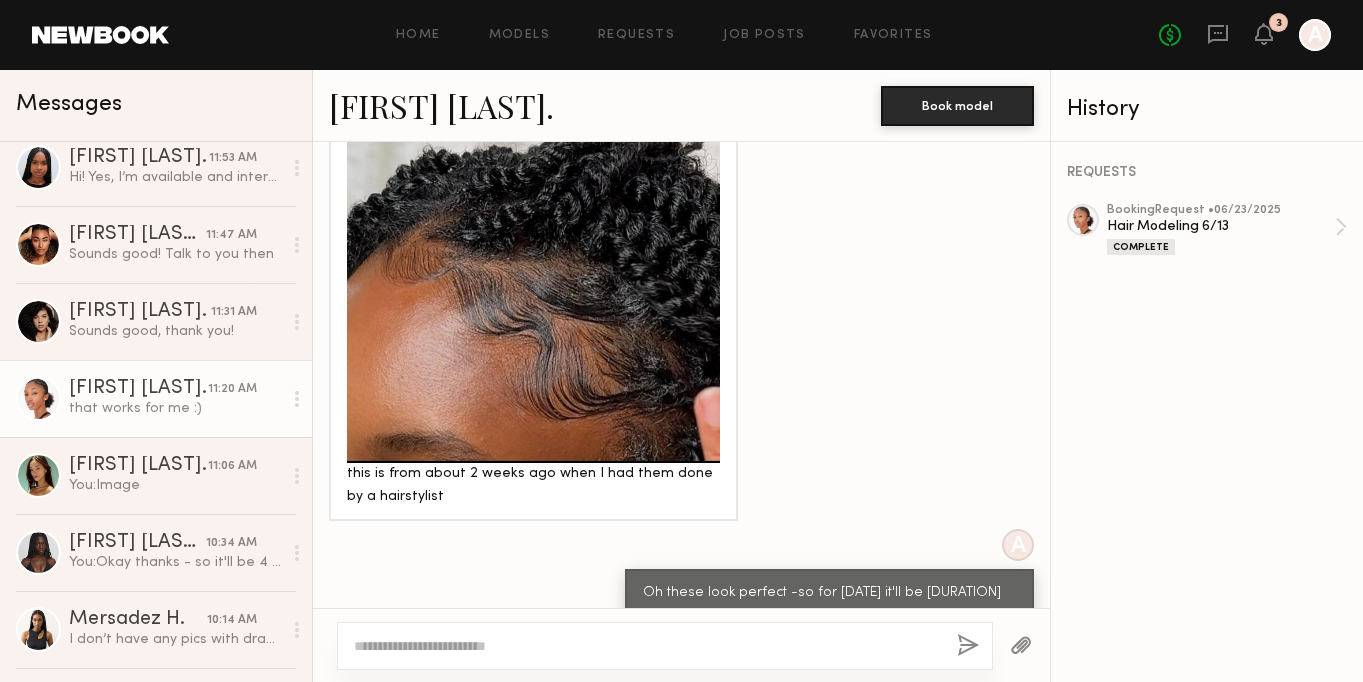 click 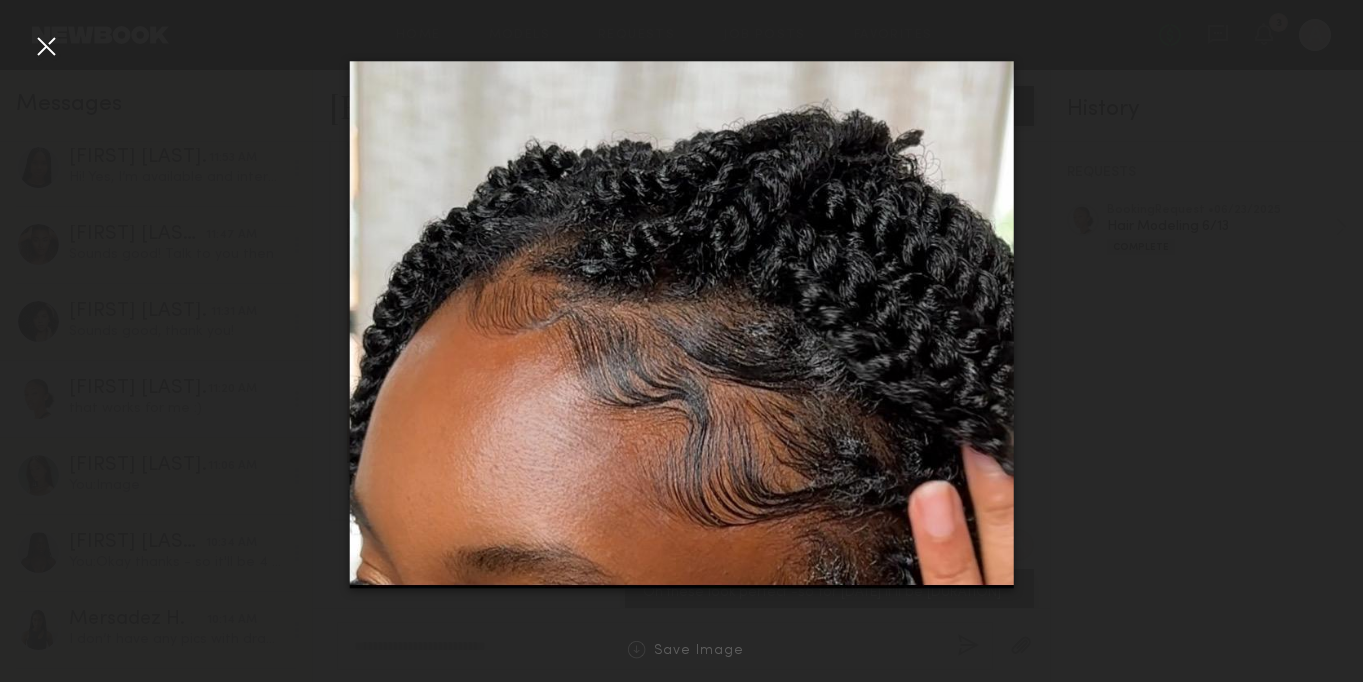 click 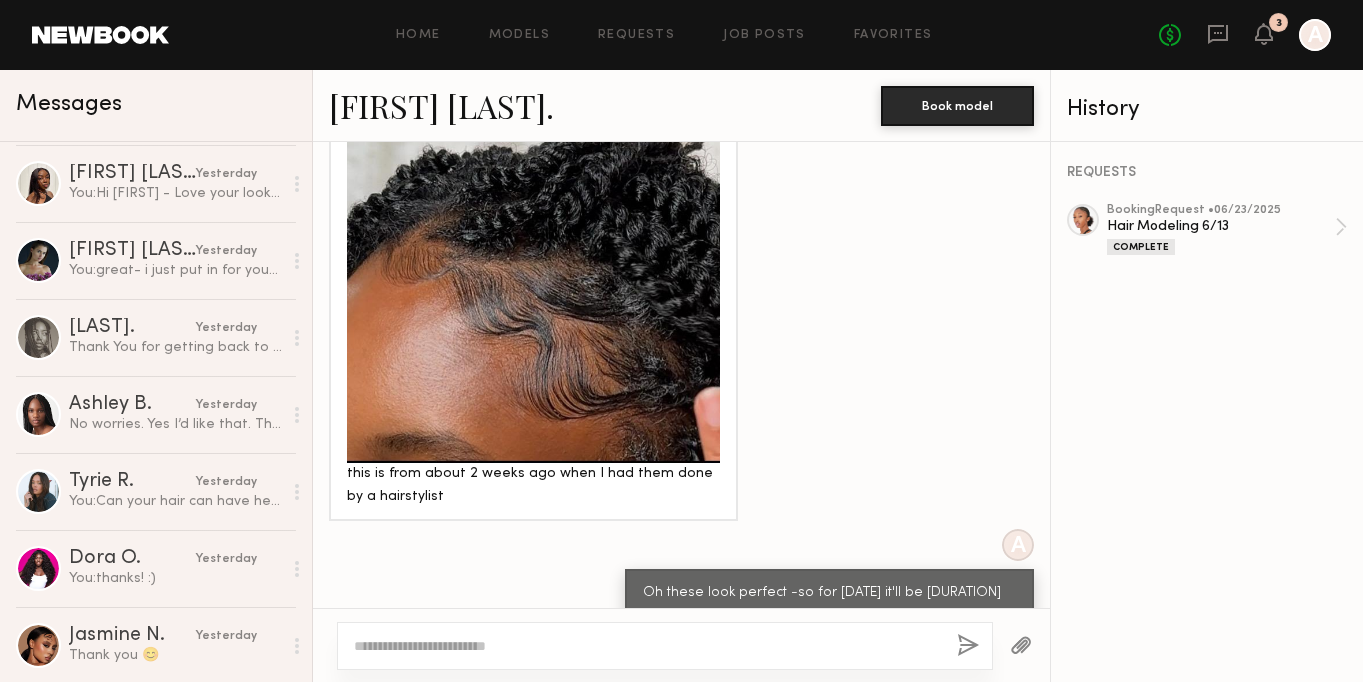 scroll, scrollTop: 1523, scrollLeft: 0, axis: vertical 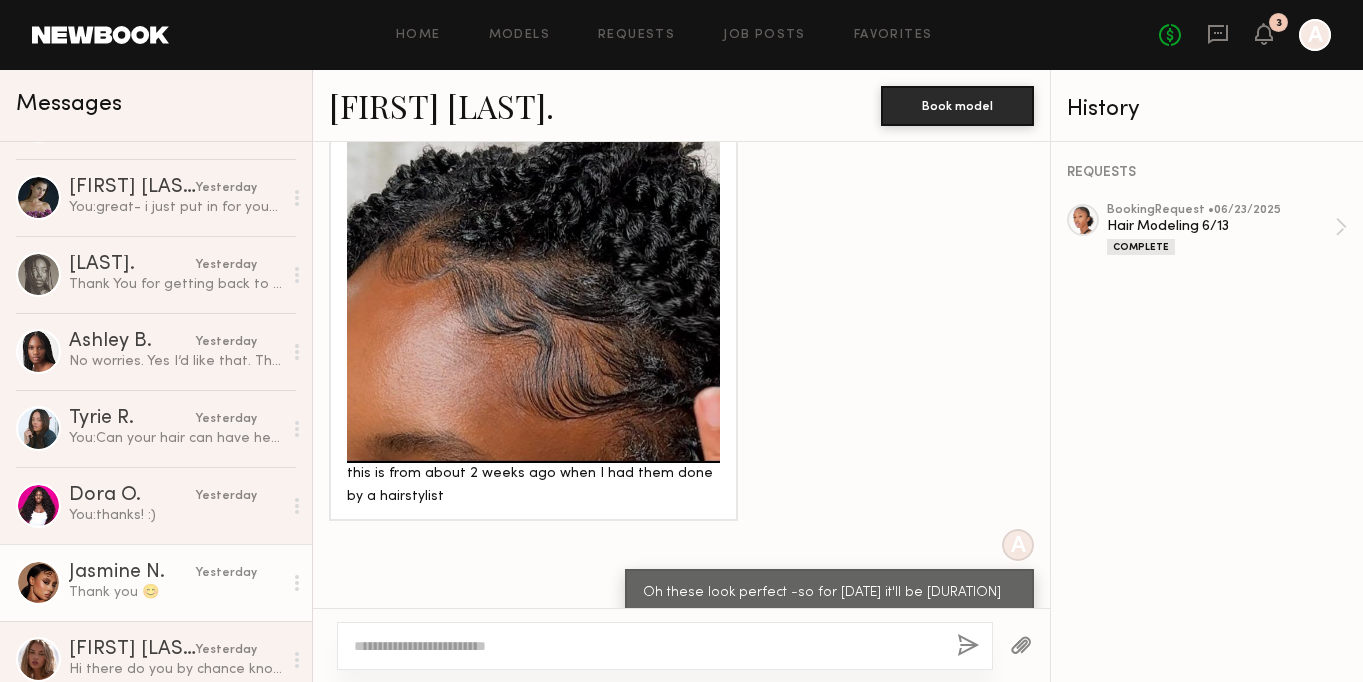 click on "Jasmine N. yesterday Thank you 😊" 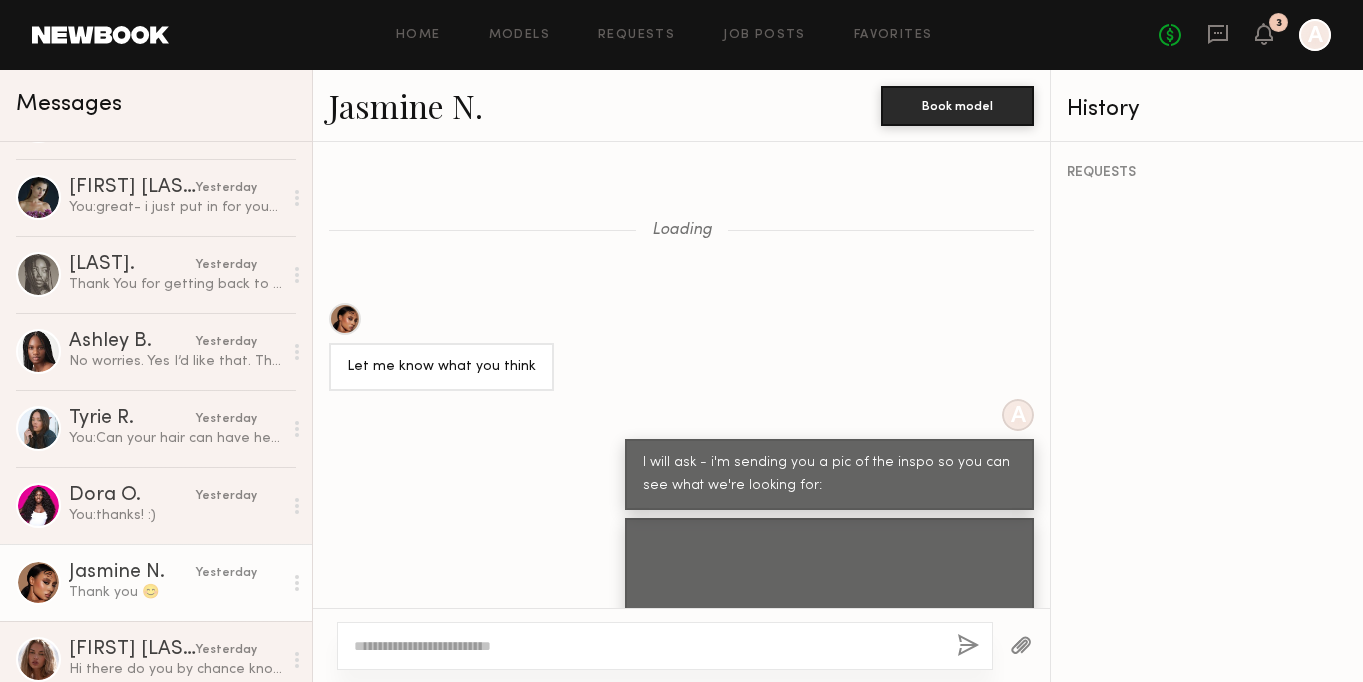 scroll, scrollTop: 1001, scrollLeft: 0, axis: vertical 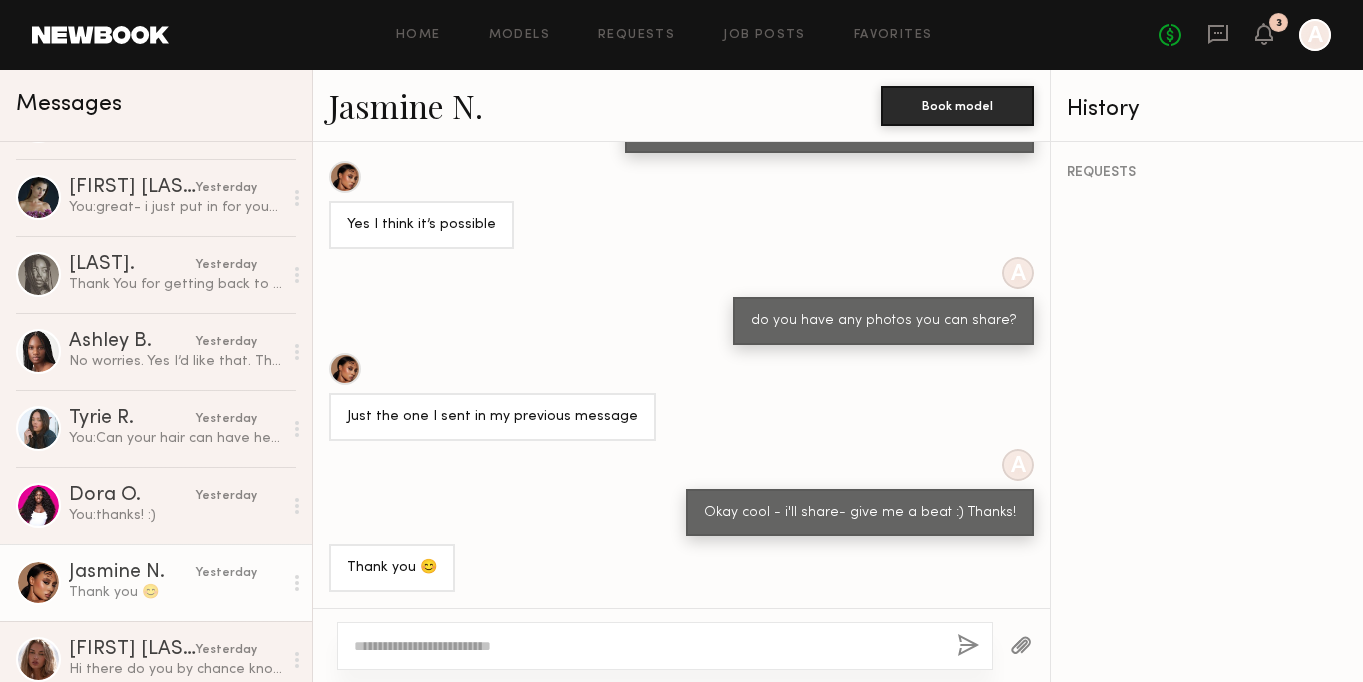 click on "Jasmine N." 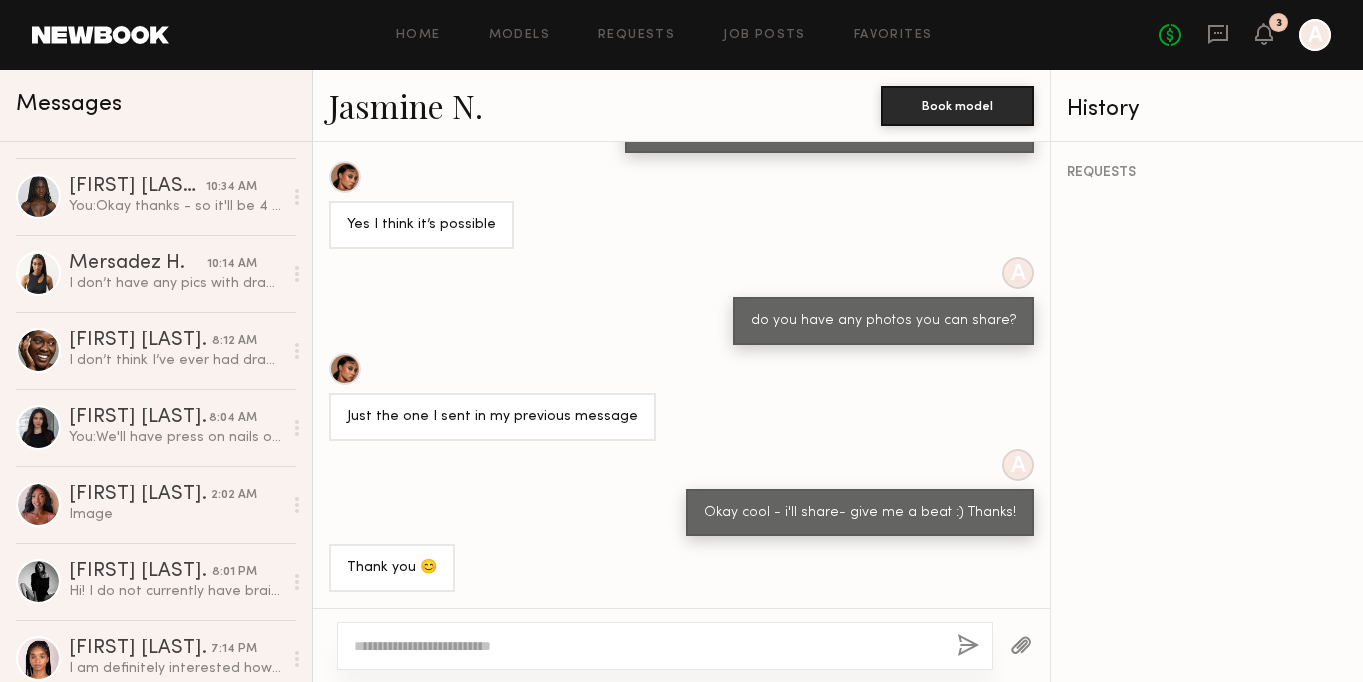 scroll, scrollTop: 0, scrollLeft: 0, axis: both 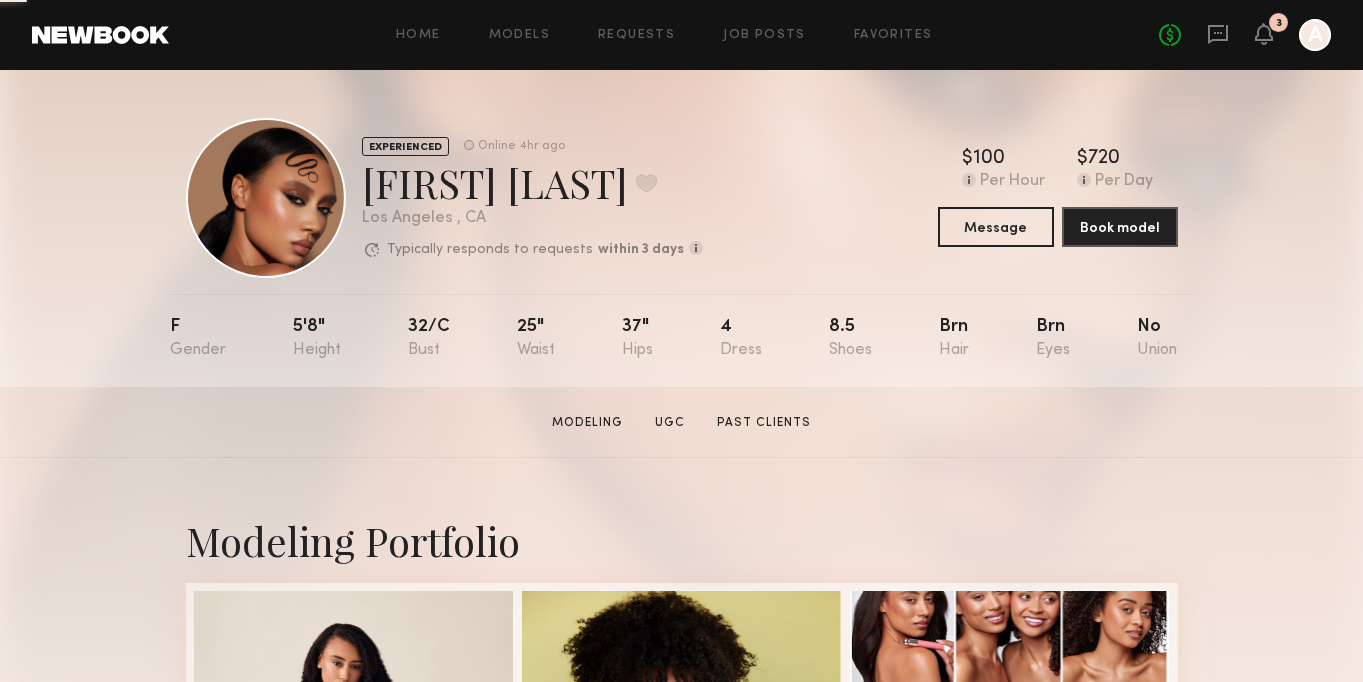 click 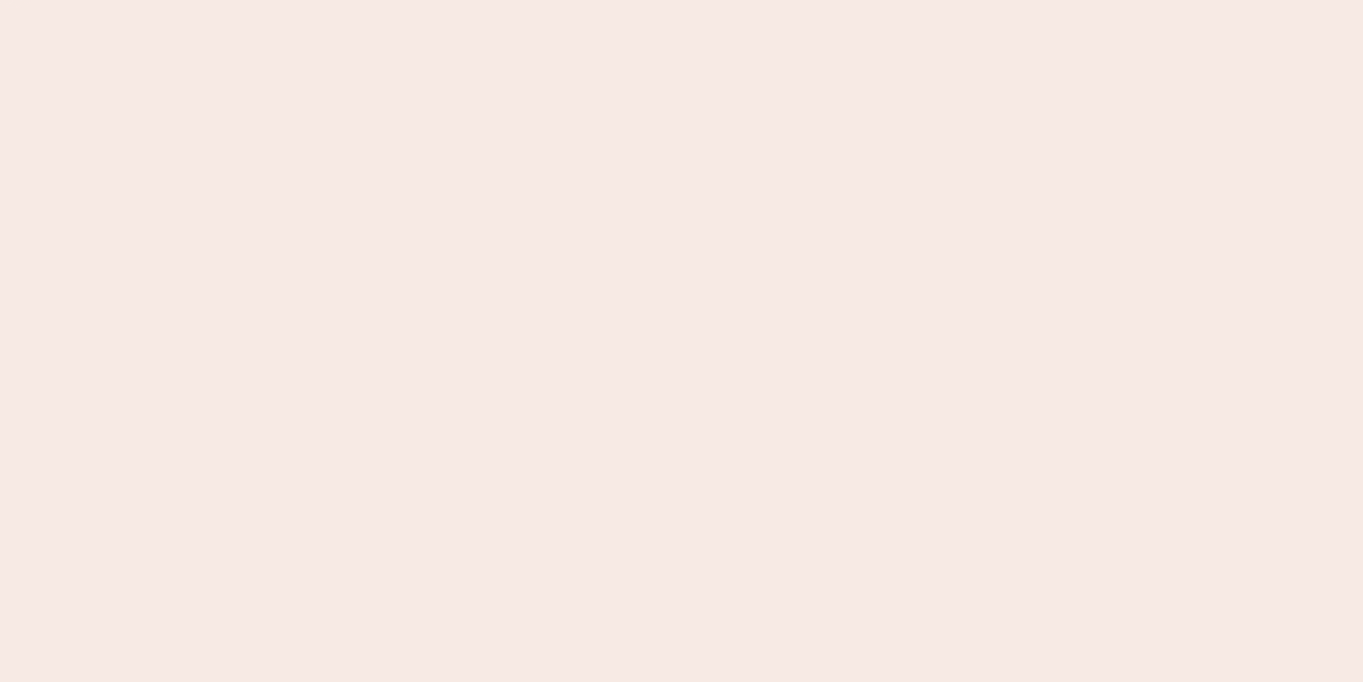 scroll, scrollTop: 0, scrollLeft: 0, axis: both 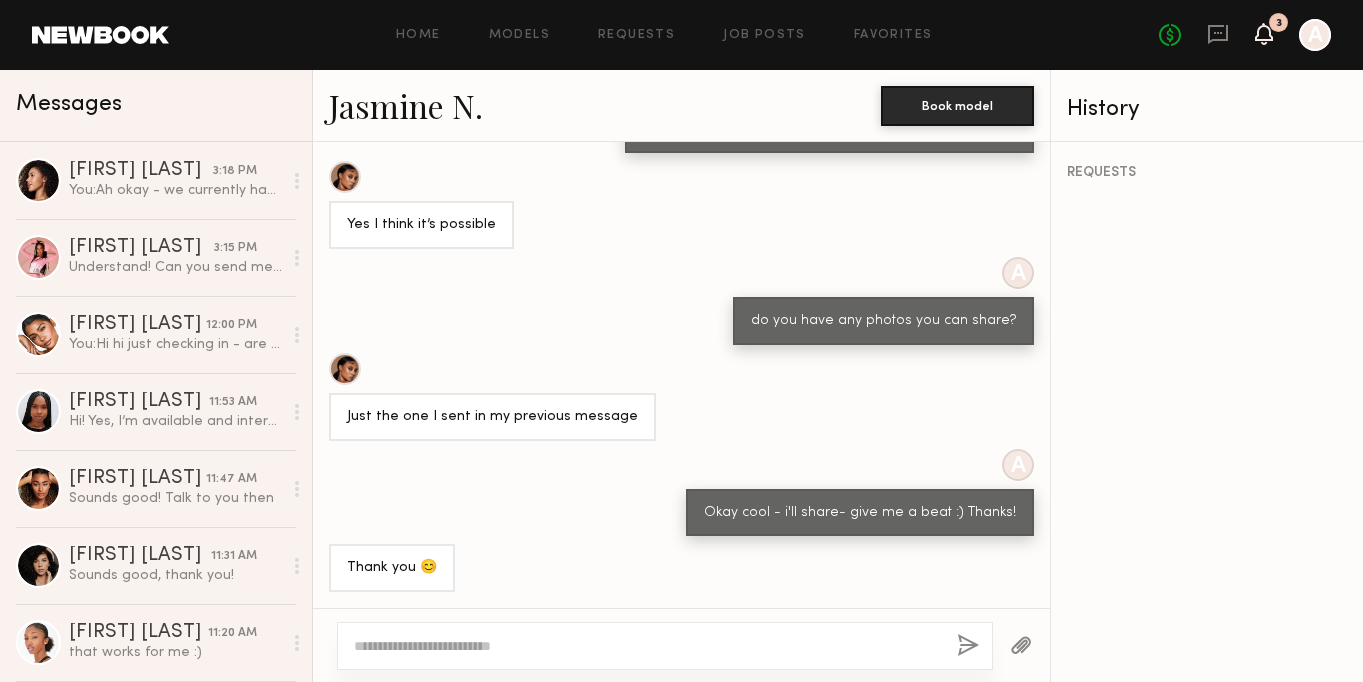 click on "3" 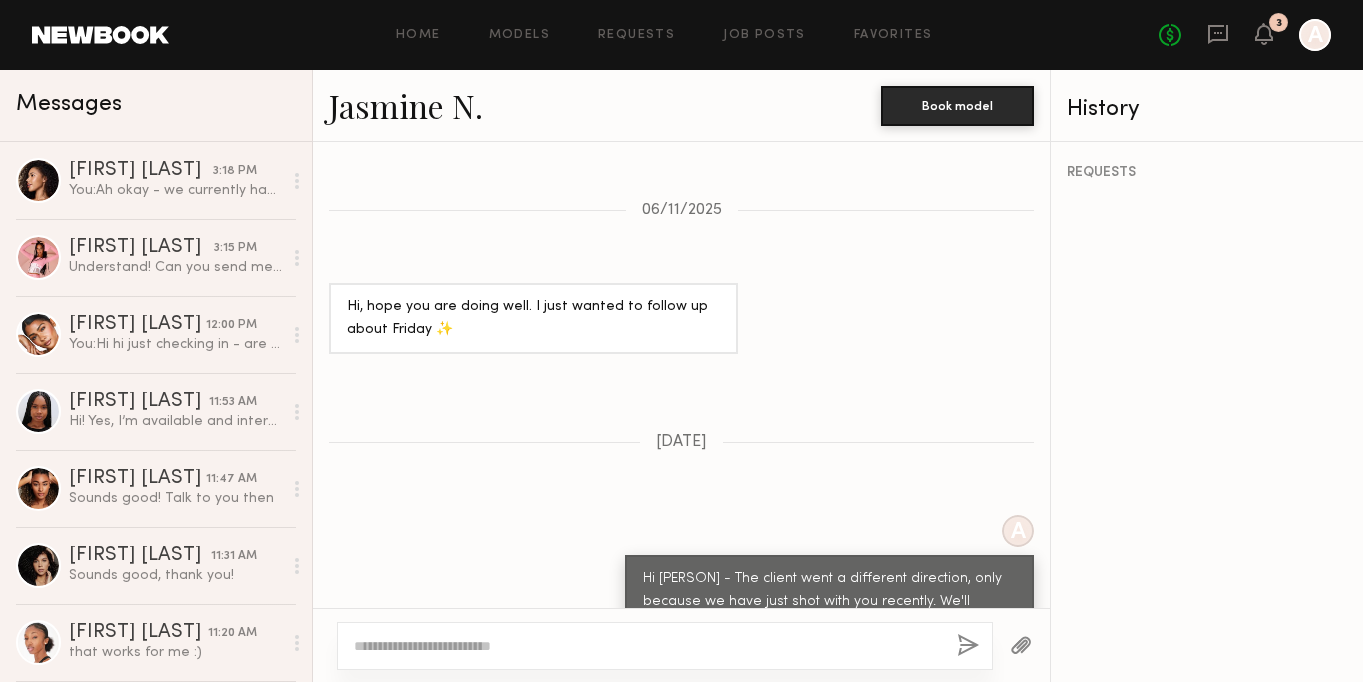 scroll, scrollTop: 3814, scrollLeft: 0, axis: vertical 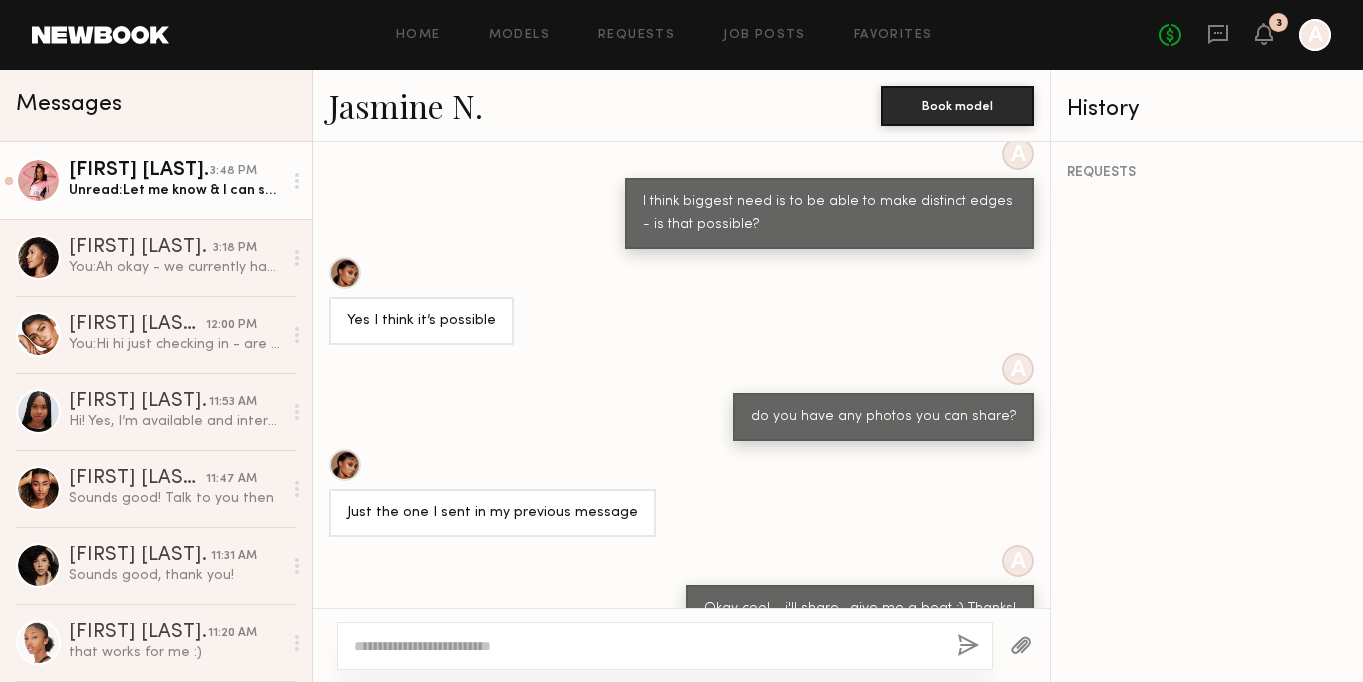 click on "Unread:  Let me know & I can see if I can do it for this budget :)" 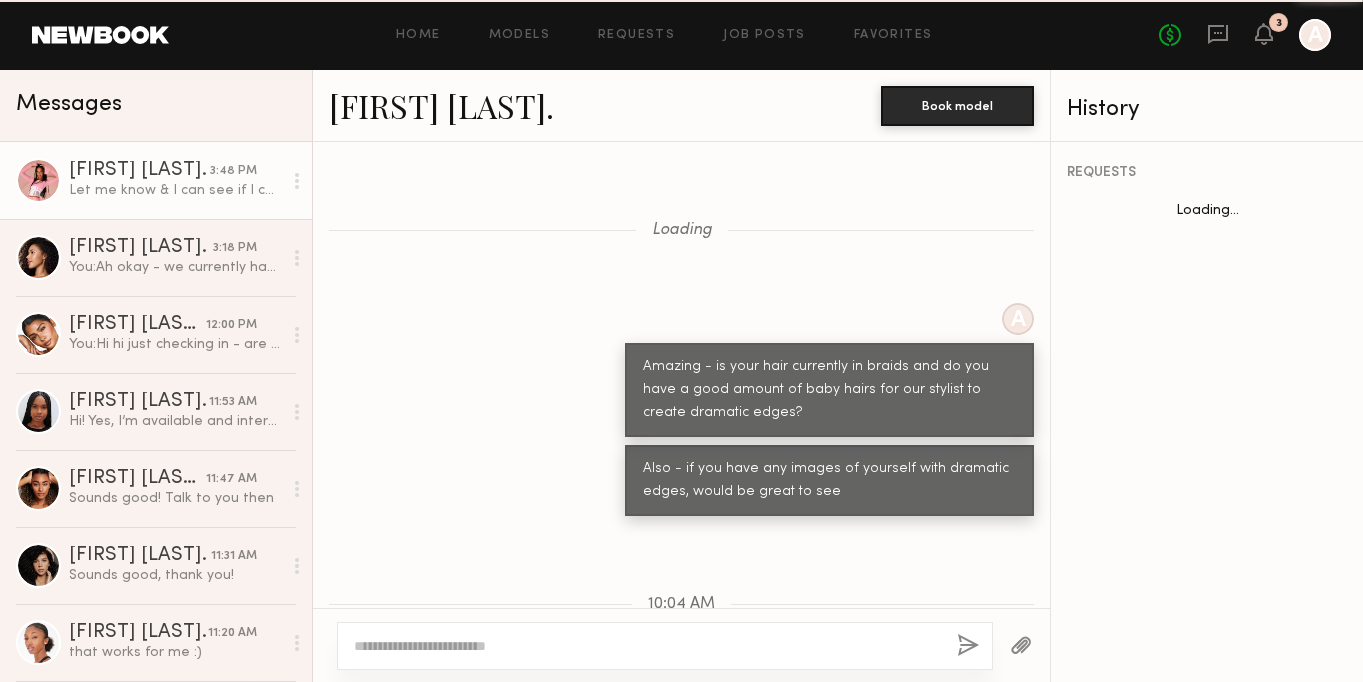 scroll, scrollTop: 883, scrollLeft: 0, axis: vertical 